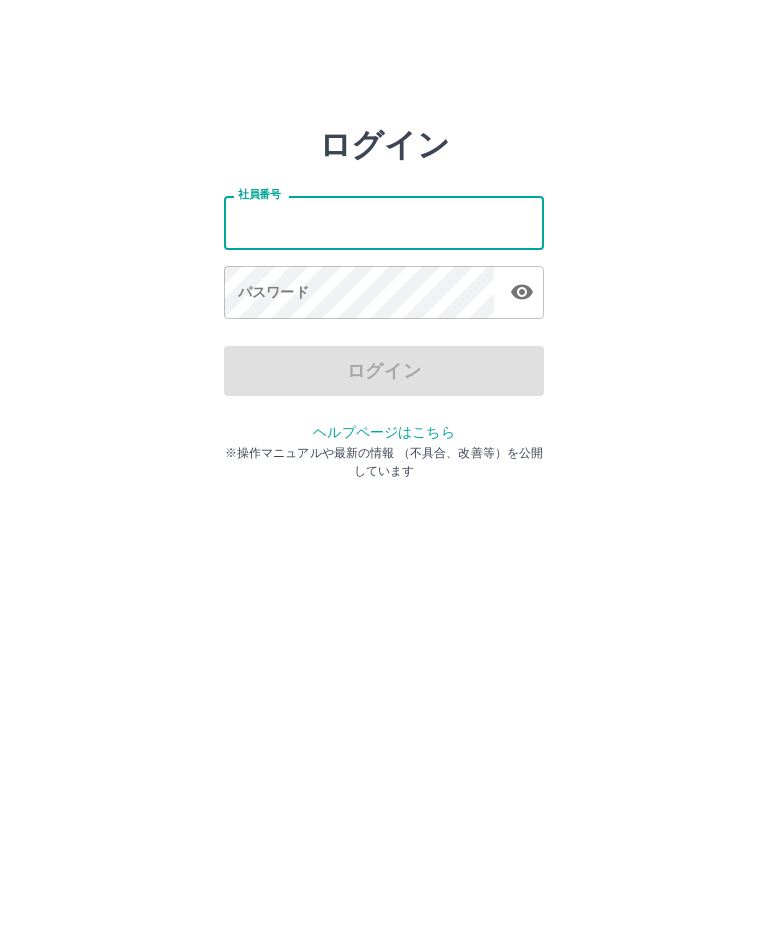 scroll, scrollTop: 0, scrollLeft: 0, axis: both 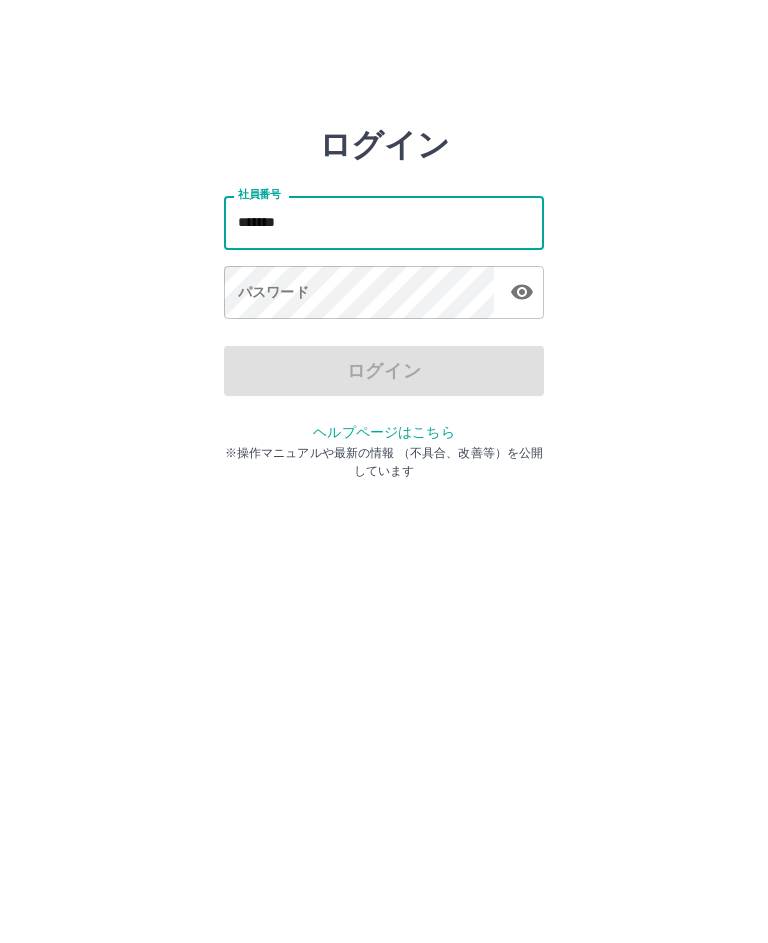 type on "*******" 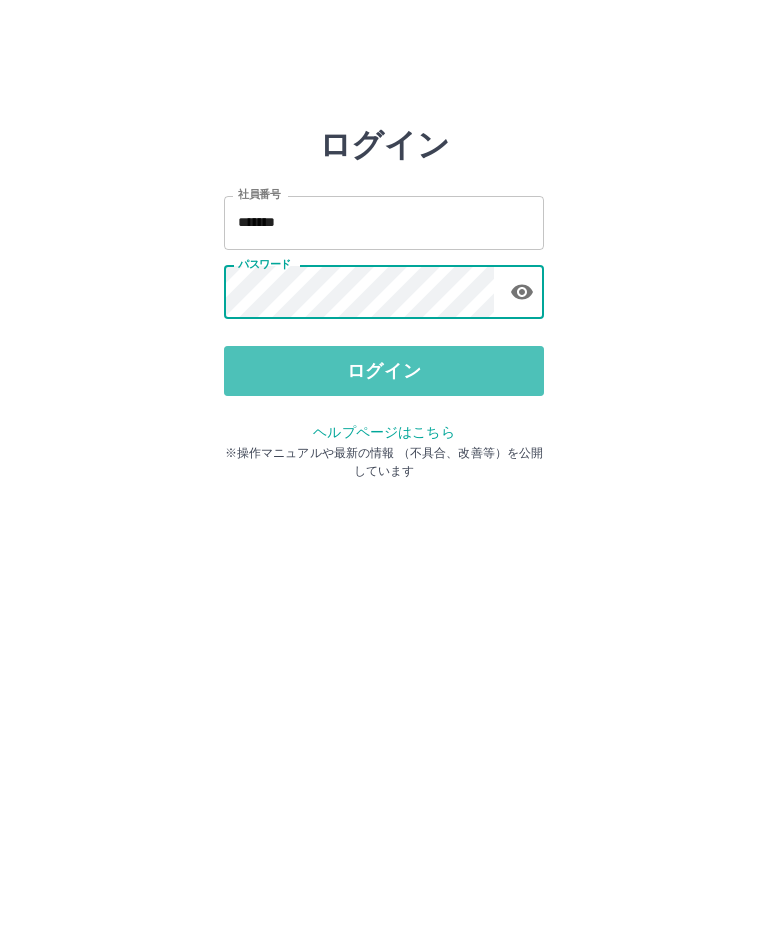 click on "ログイン" at bounding box center (384, 371) 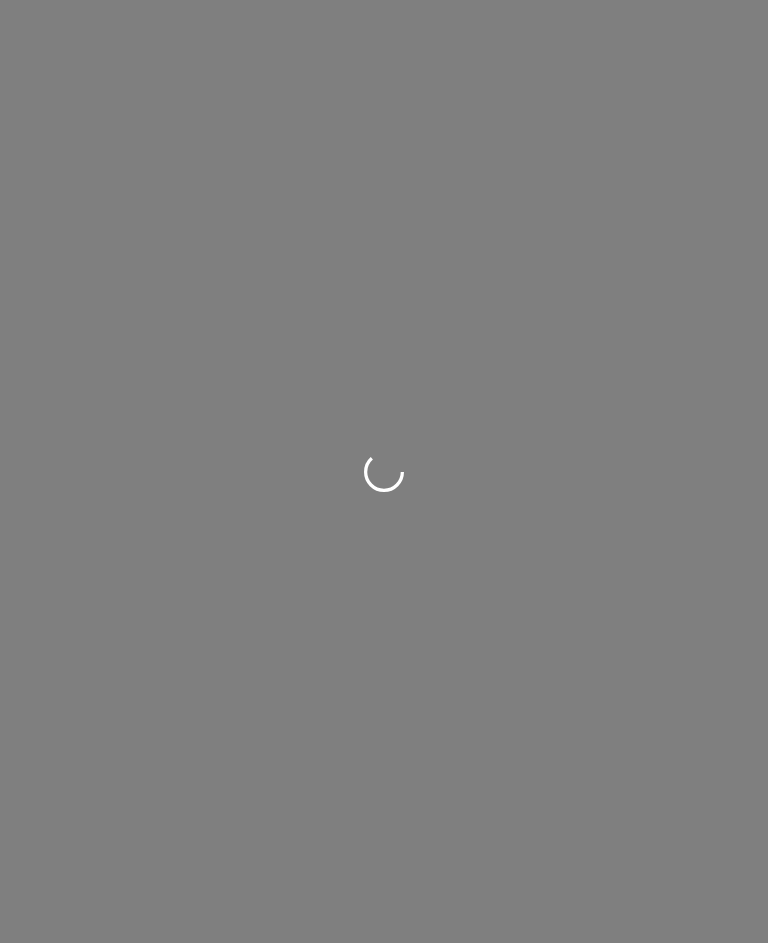 scroll, scrollTop: 0, scrollLeft: 0, axis: both 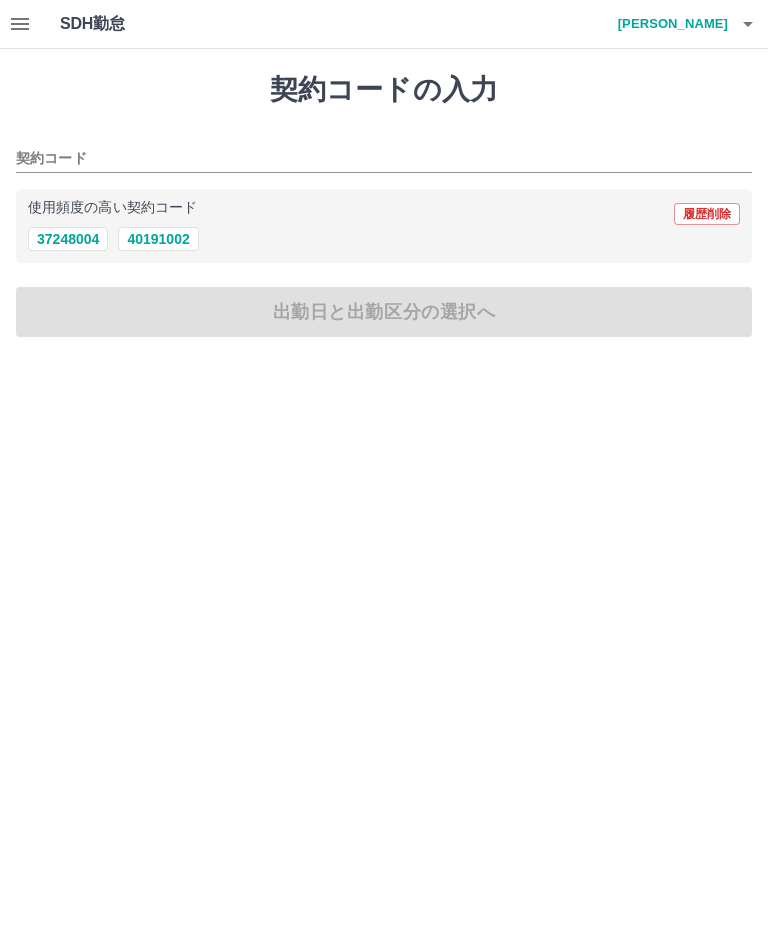 click on "40191002" at bounding box center (158, 239) 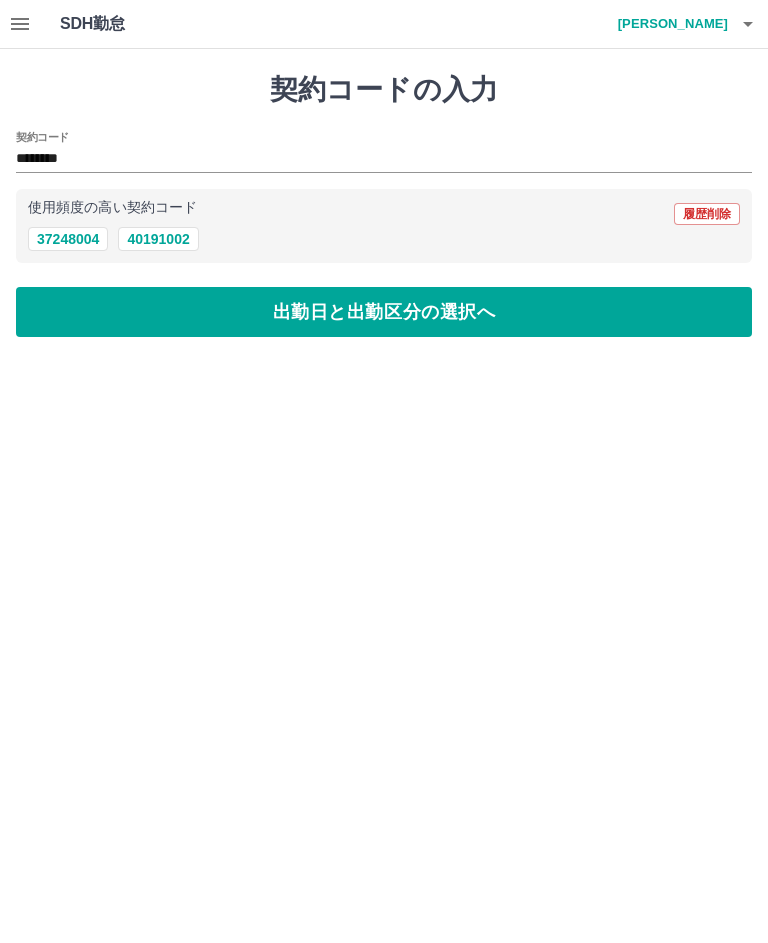 type on "********" 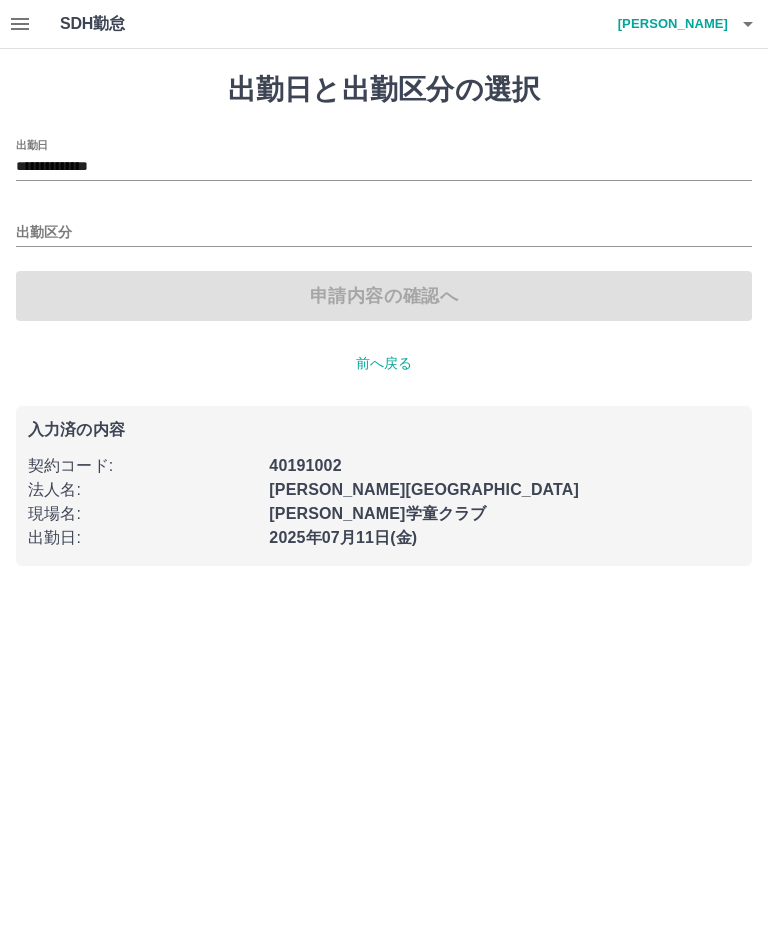 click on "出勤区分" at bounding box center (384, 233) 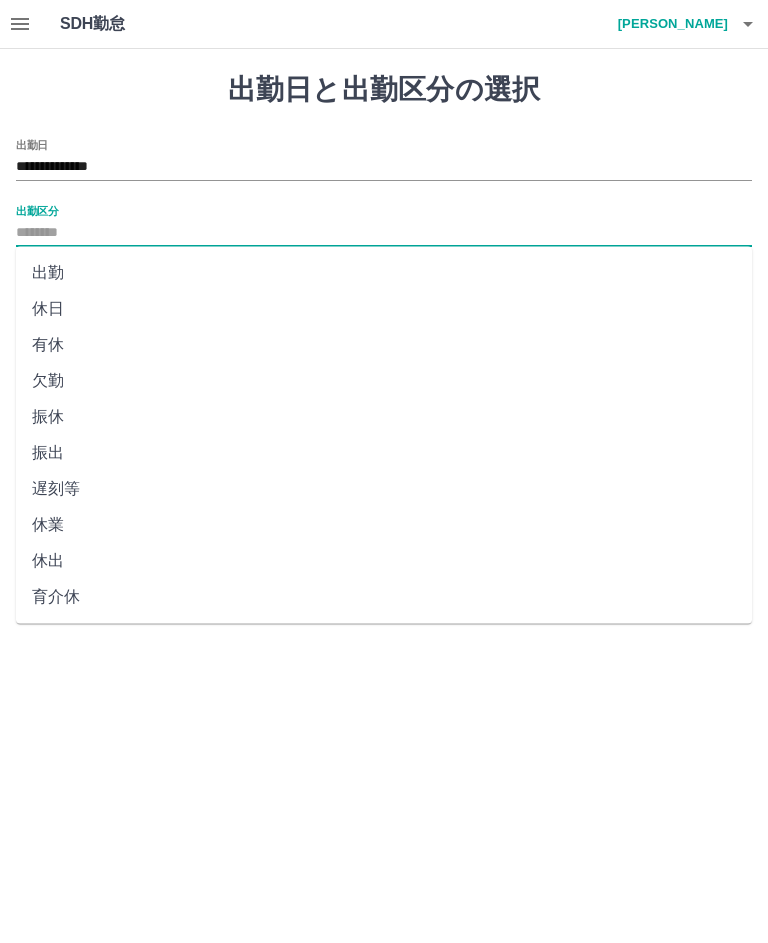 click on "出勤" at bounding box center [384, 273] 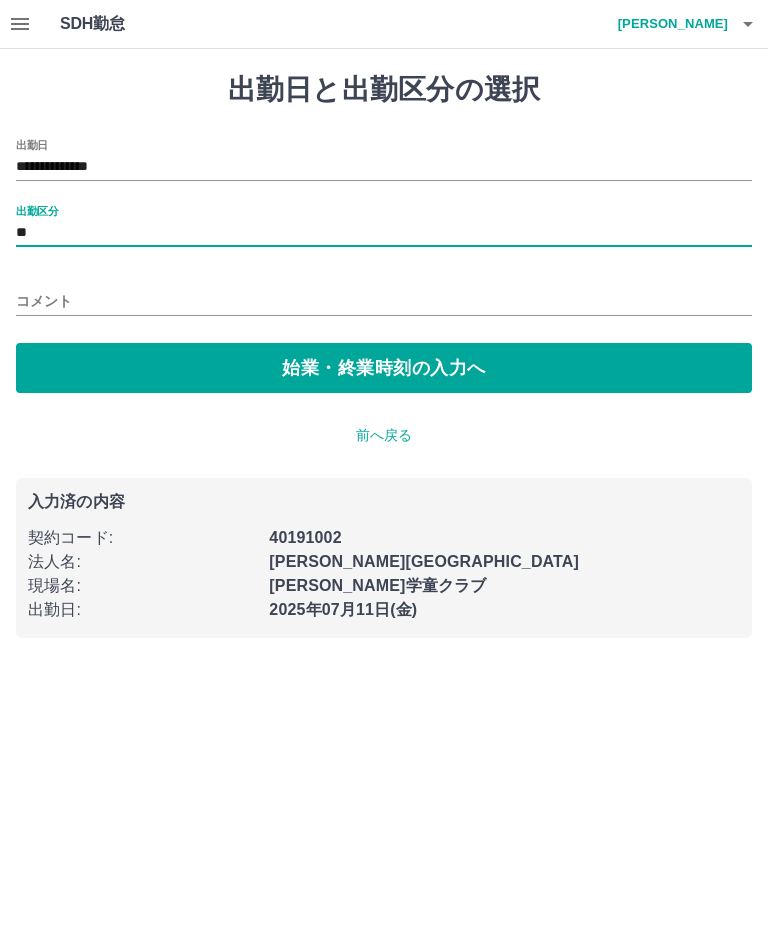 click on "始業・終業時刻の入力へ" at bounding box center (384, 368) 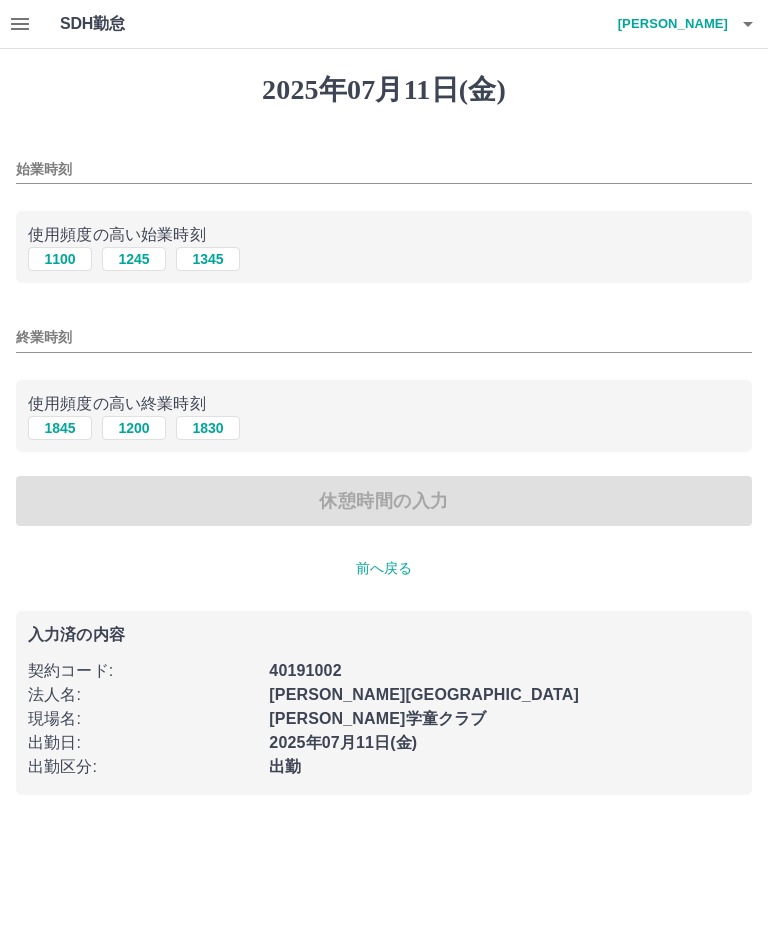 click on "前へ戻る" at bounding box center (384, 568) 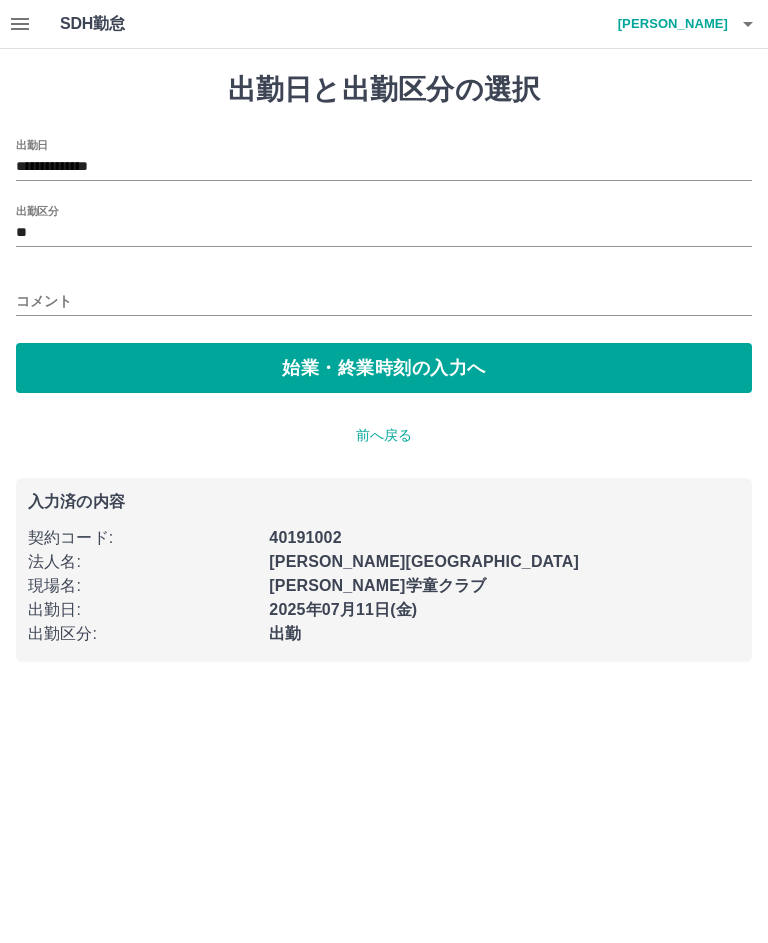 click on "コメント" at bounding box center [384, 301] 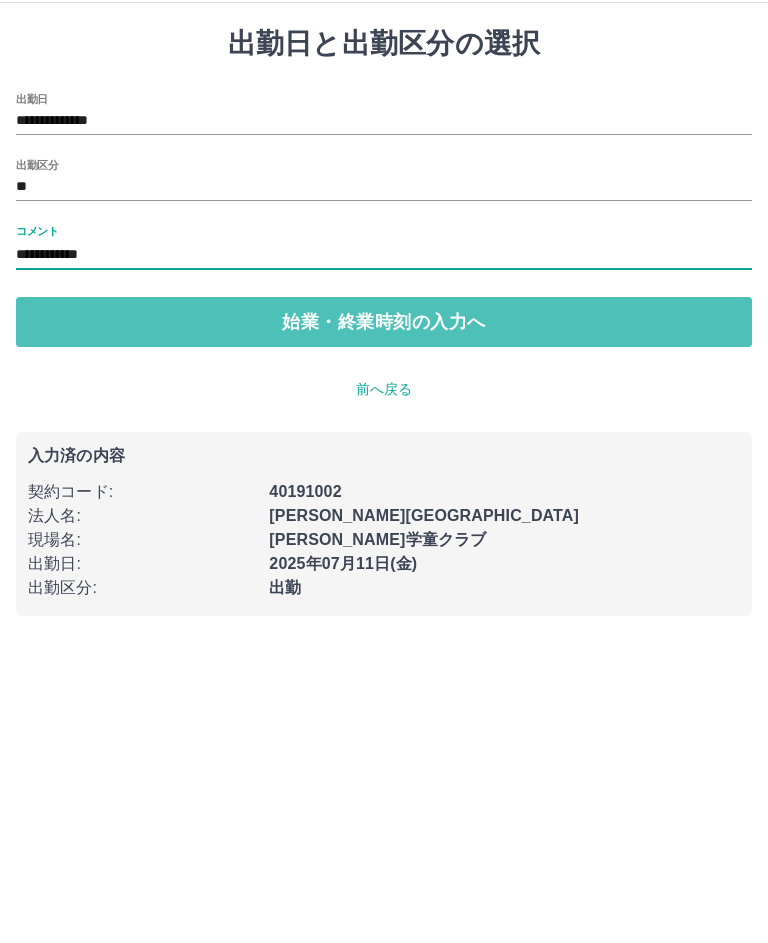 type on "**********" 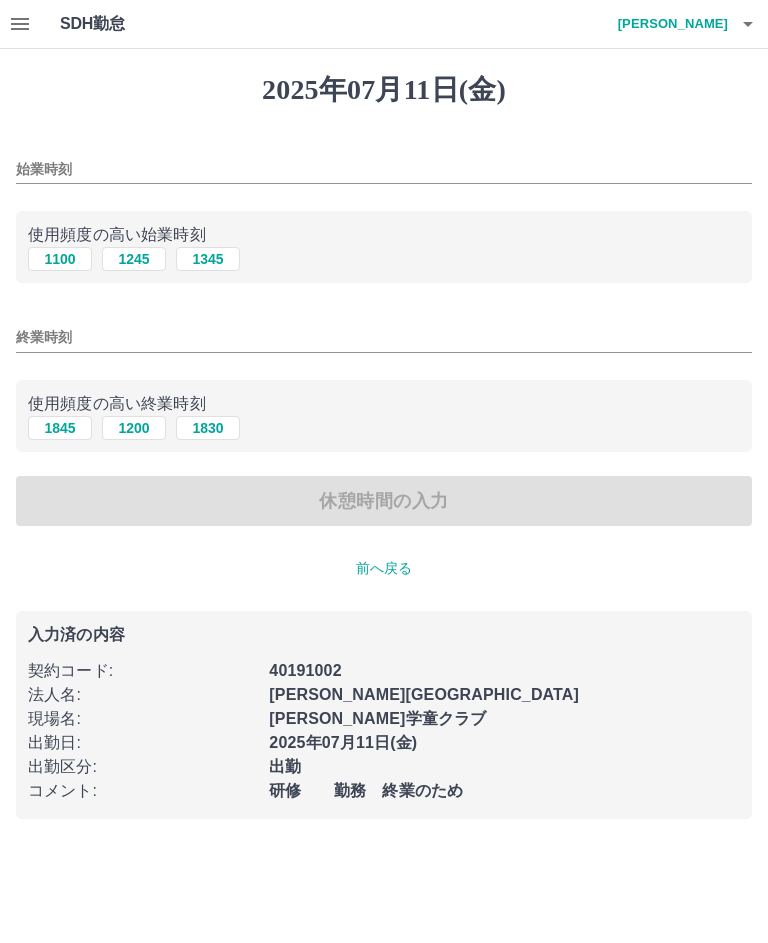 click on "始業時刻" at bounding box center (384, 169) 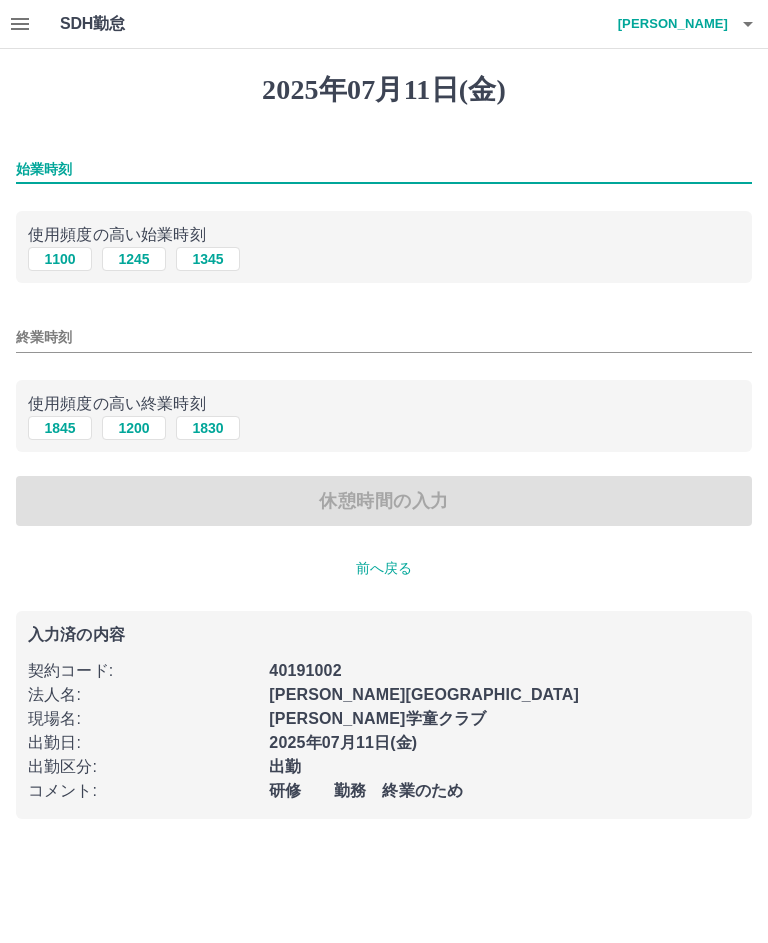 type on "*" 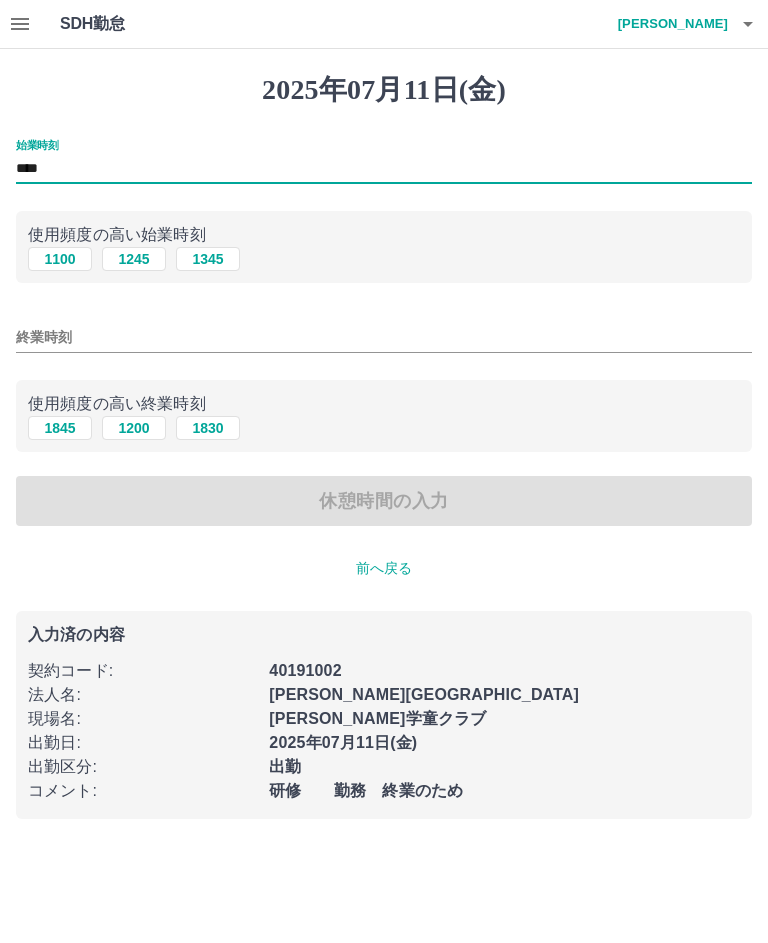 type on "****" 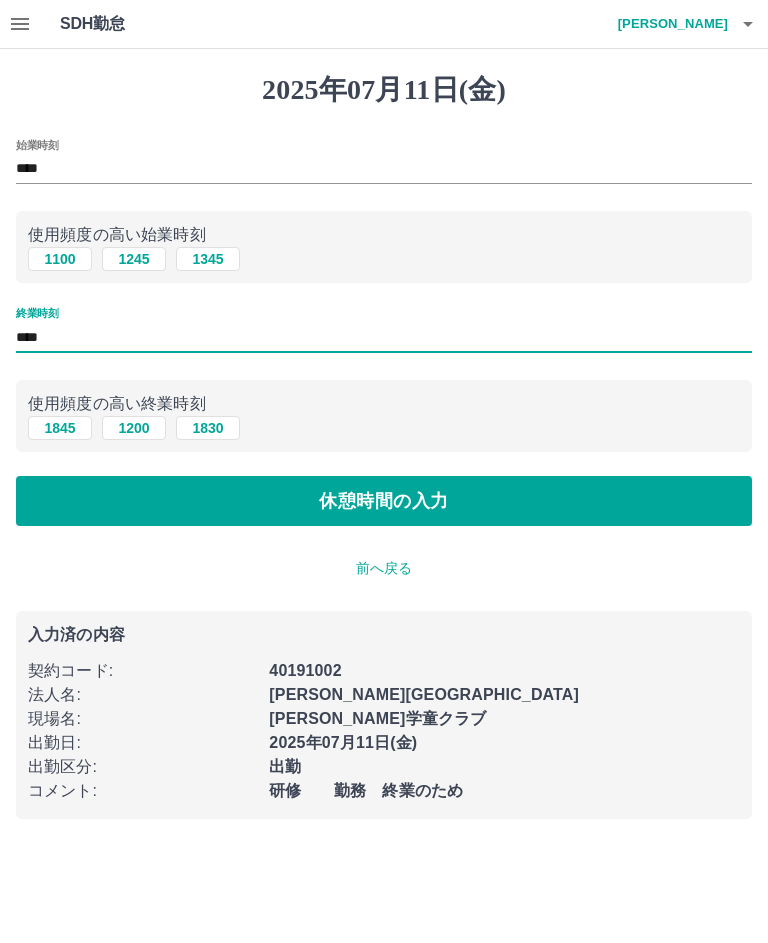 type on "****" 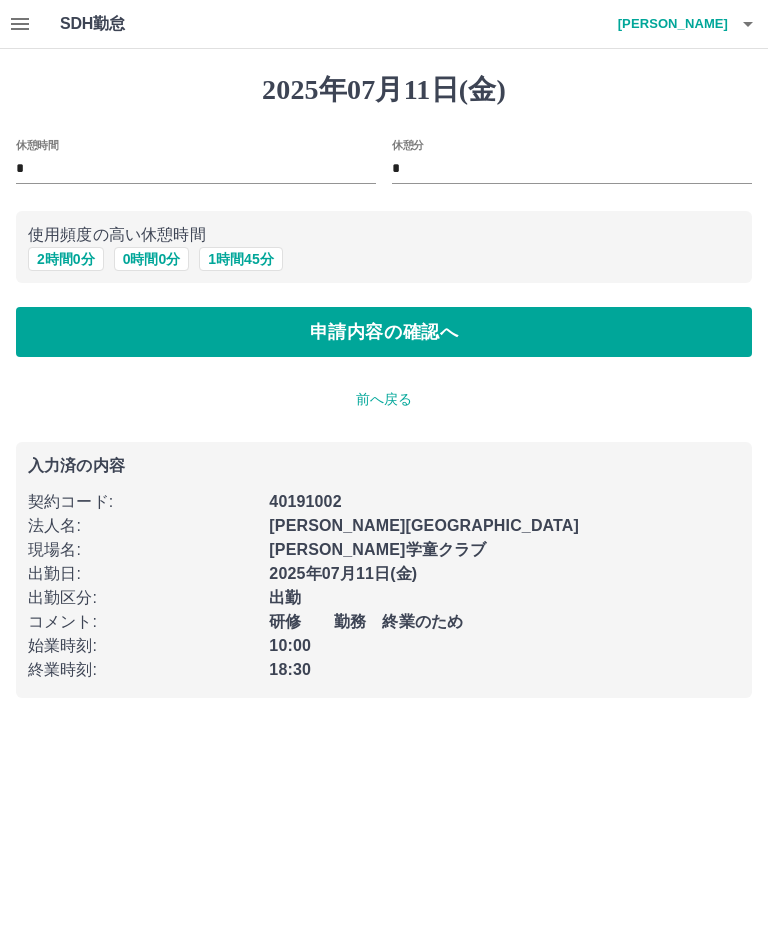 click on "2 時間 0 分" at bounding box center [66, 259] 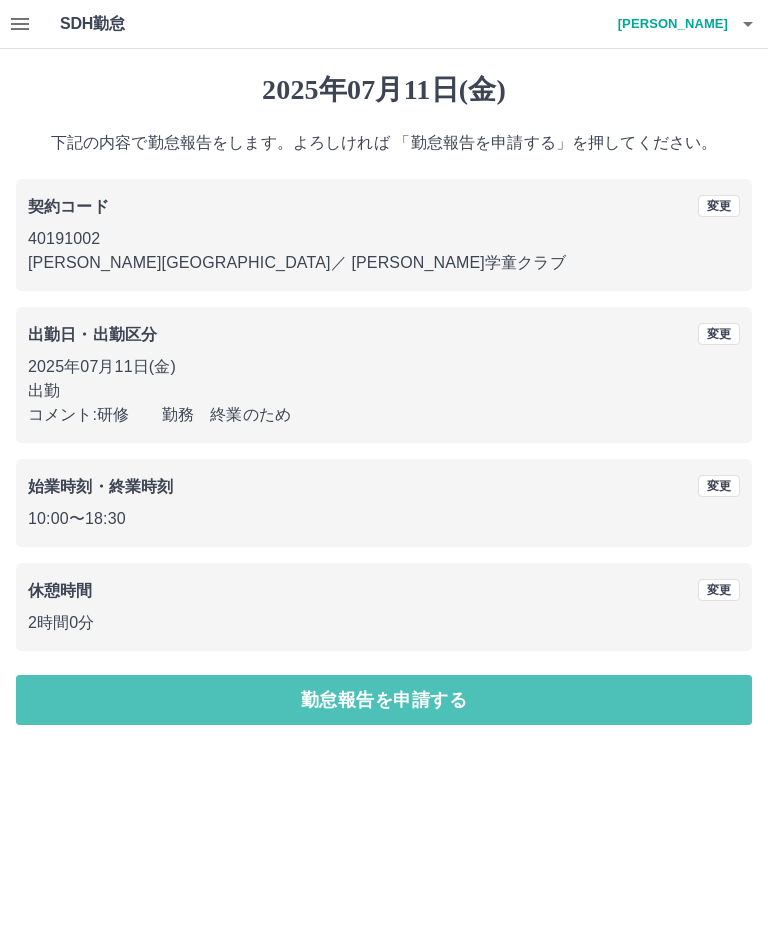 click on "勤怠報告を申請する" at bounding box center (384, 700) 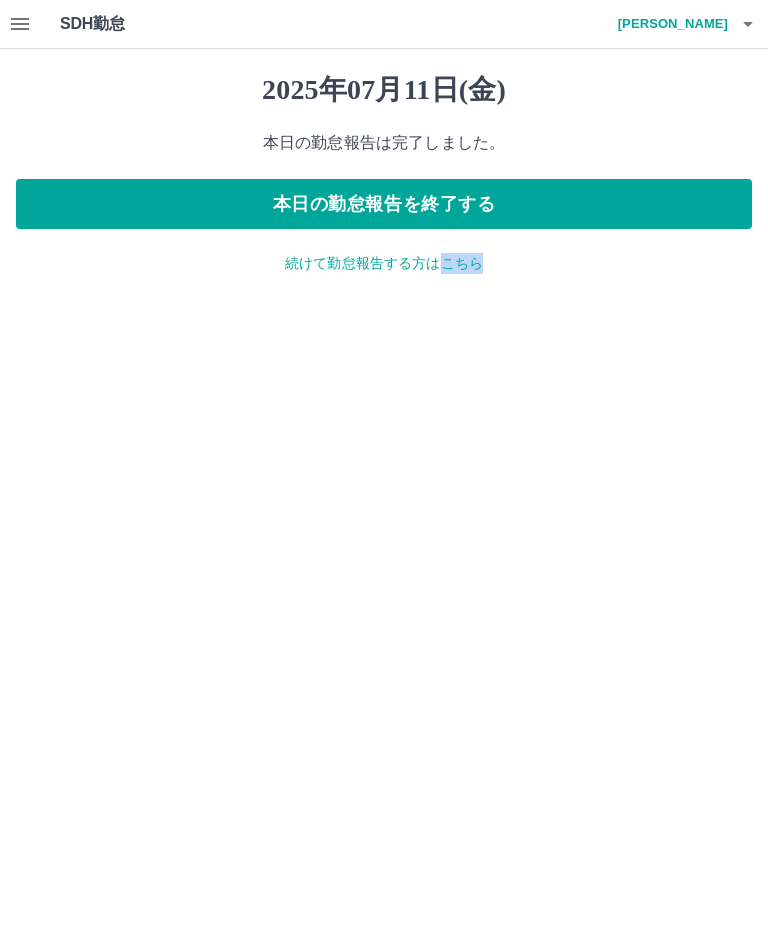 click on "SDH勤怠 小澤　宏子 2025年07月11日(金) 本日の勤怠報告は完了しました。 本日の勤怠報告を終了する 続けて勤怠報告する方はこちら SDH勤怠" at bounding box center (384, 149) 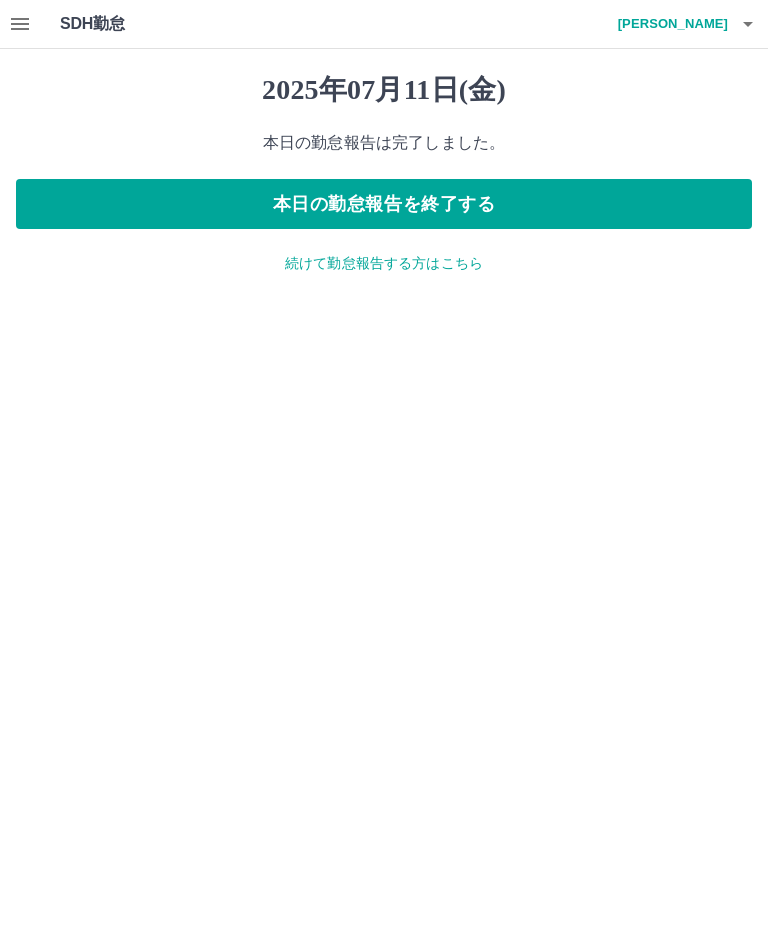 click on "小澤　宏子" at bounding box center [668, 24] 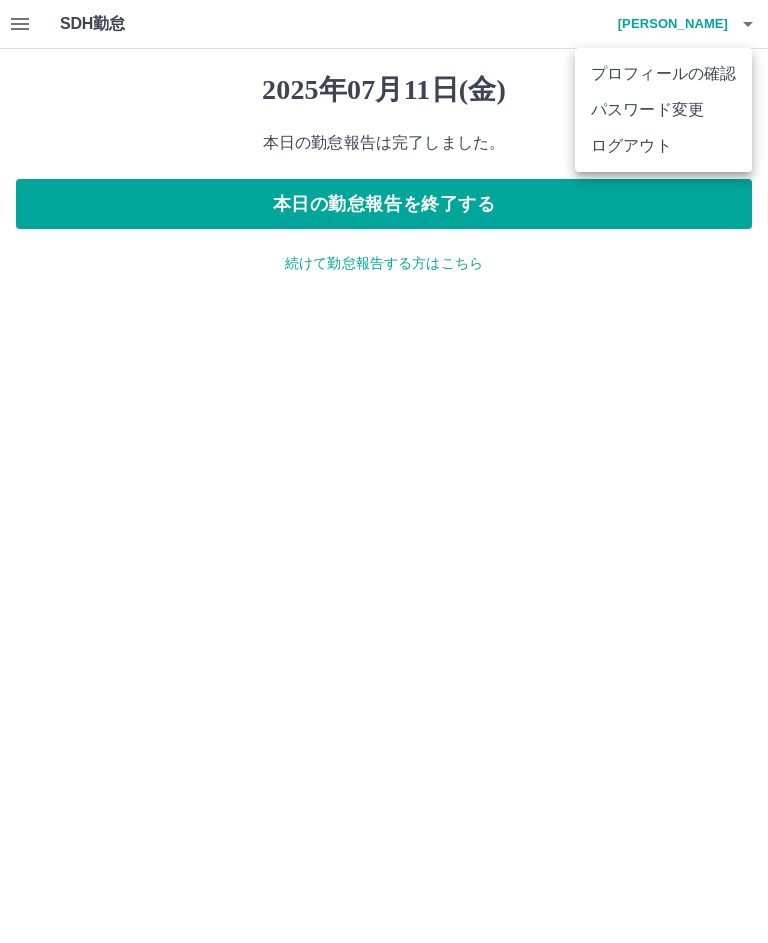 click on "ログアウト" at bounding box center (663, 146) 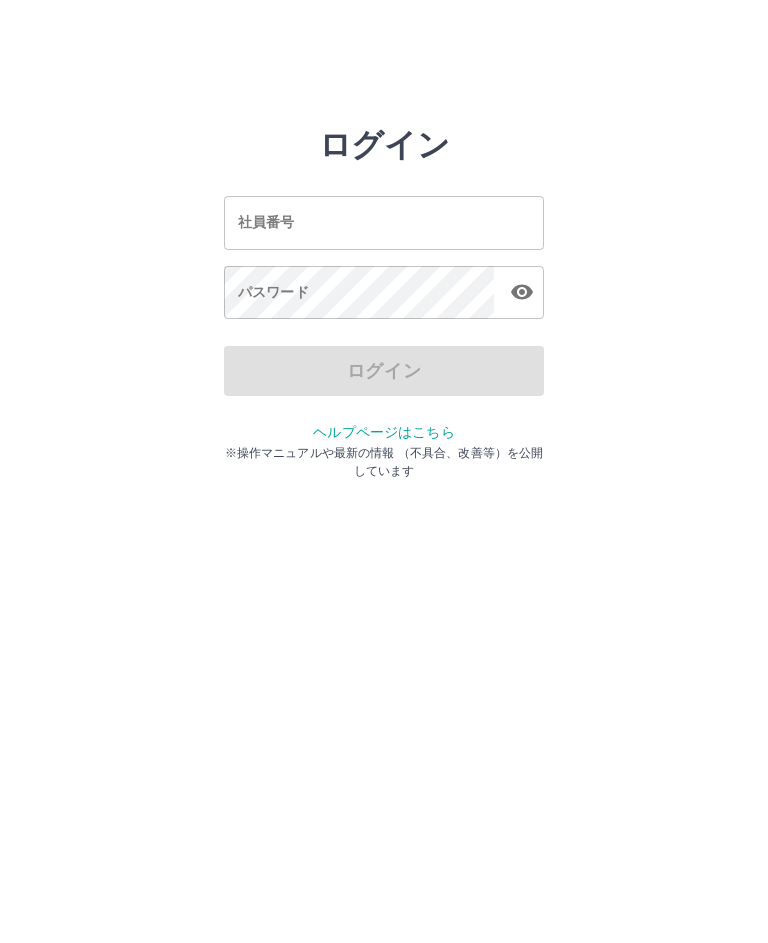 scroll, scrollTop: 0, scrollLeft: 0, axis: both 